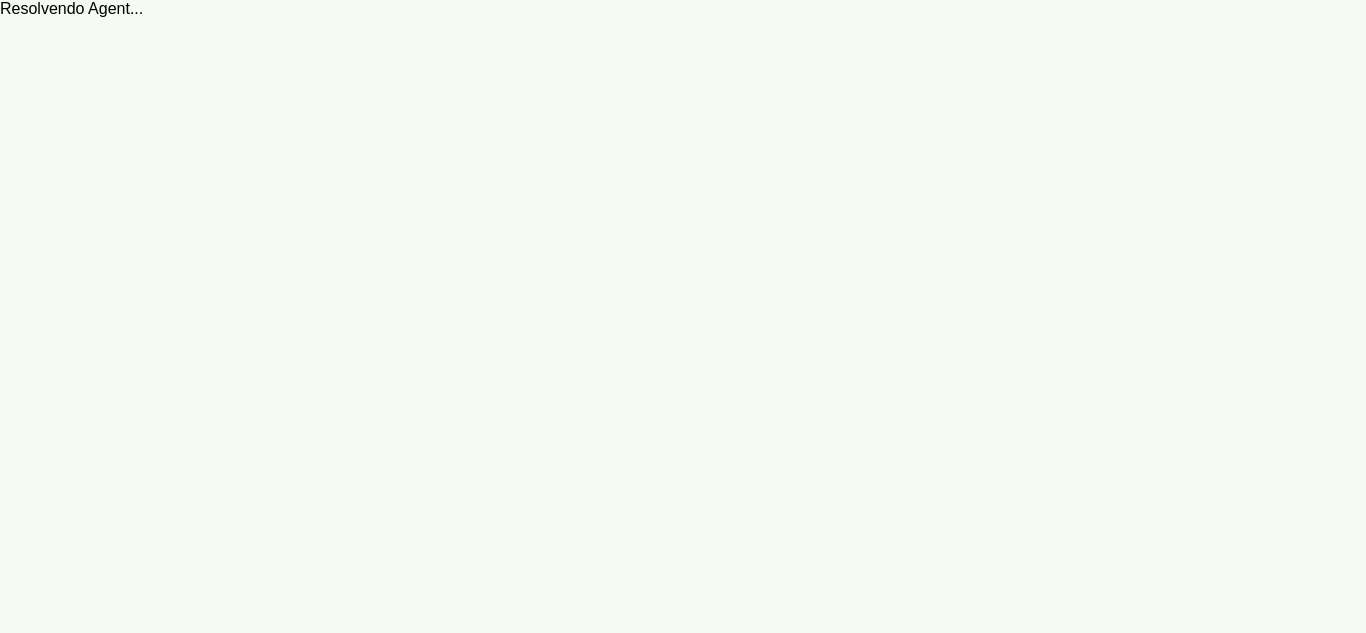 scroll, scrollTop: 0, scrollLeft: 0, axis: both 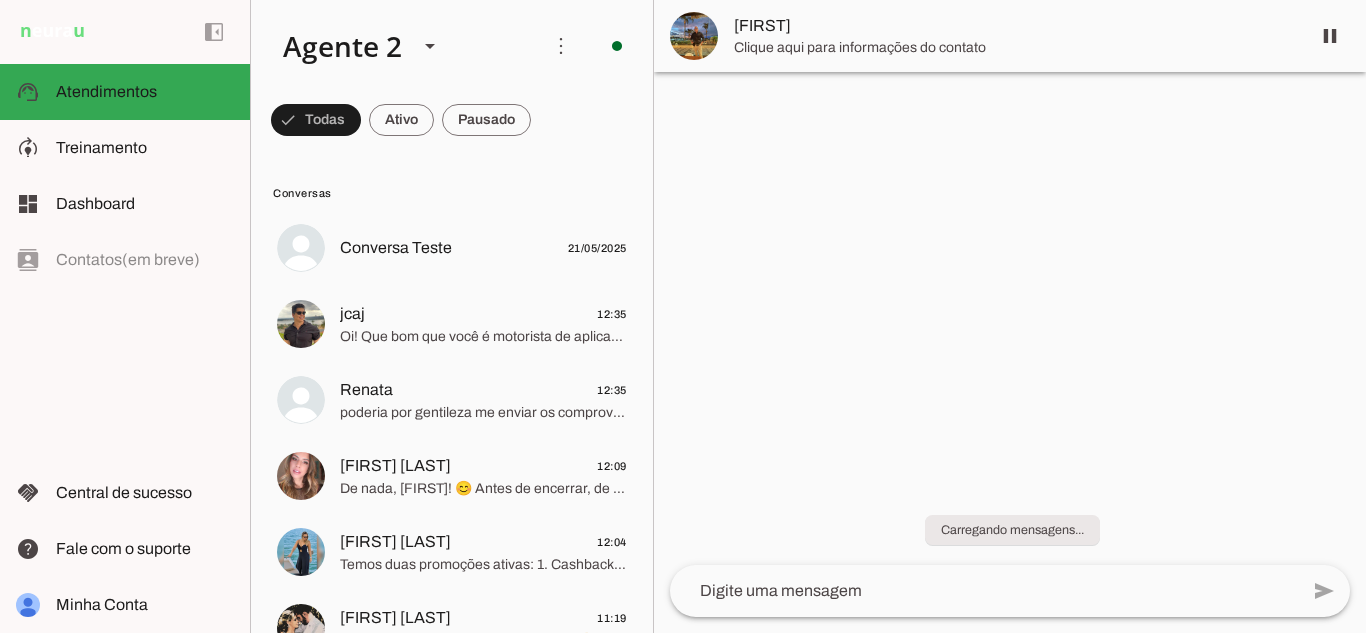 click at bounding box center (316, 120) 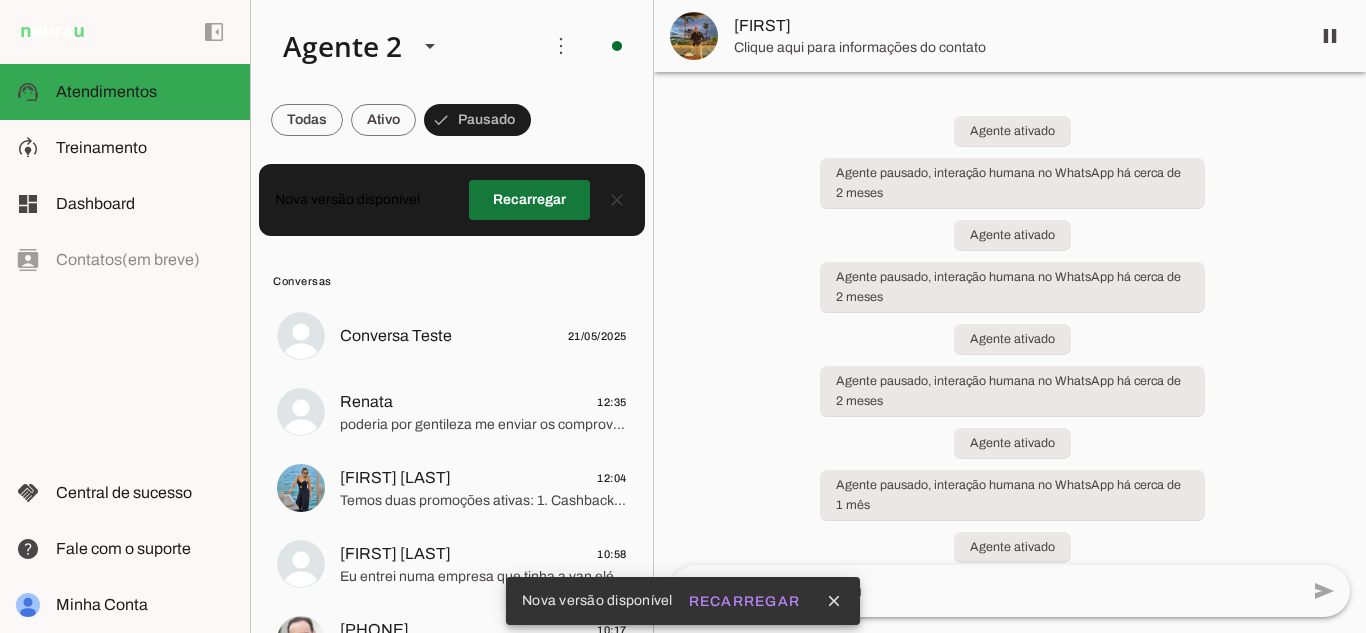 click at bounding box center (529, 200) 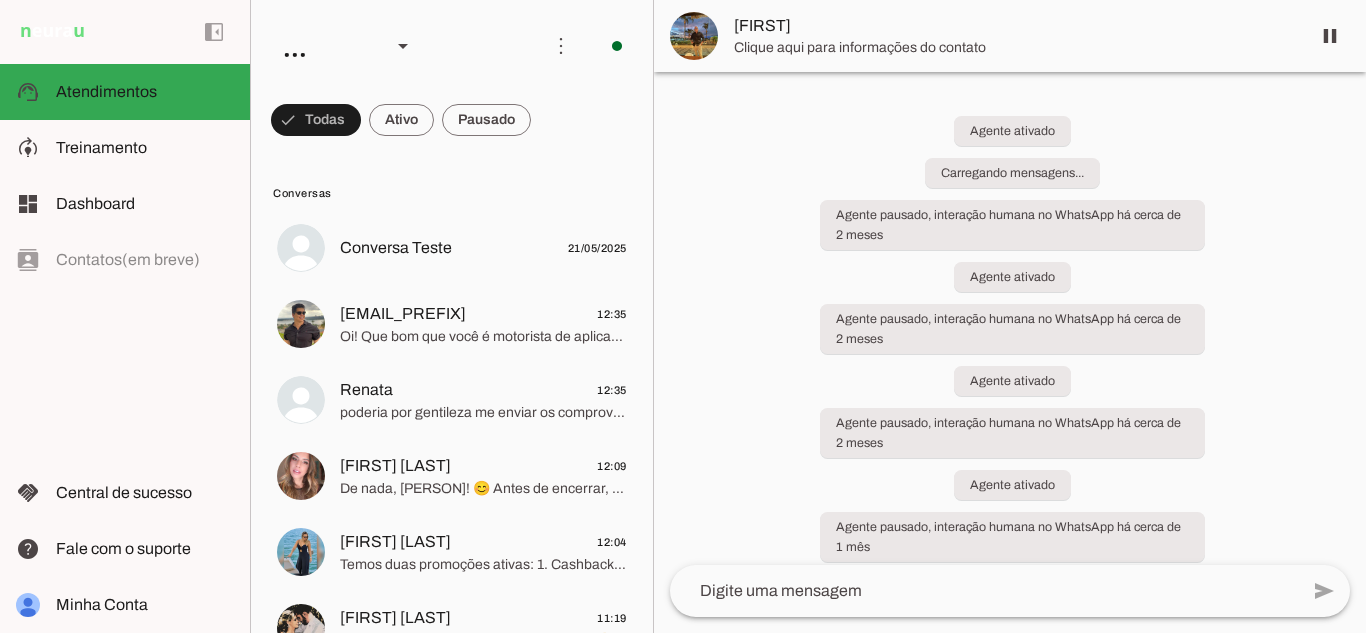 scroll, scrollTop: 0, scrollLeft: 0, axis: both 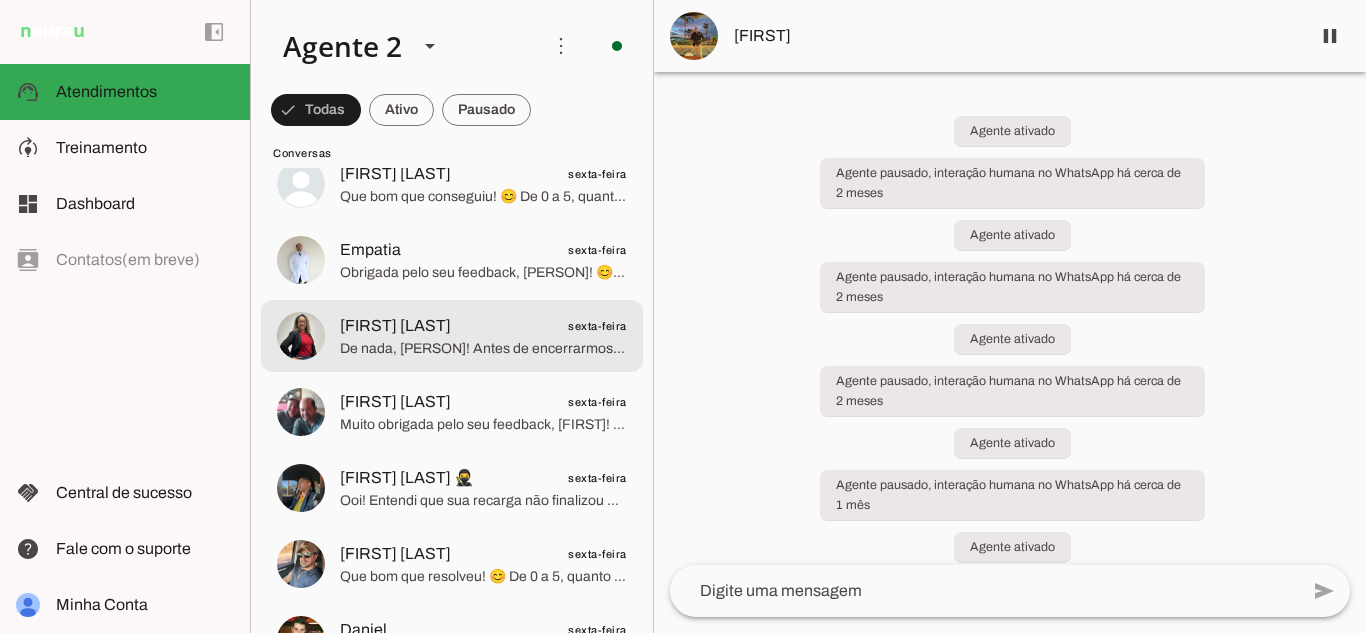 click on "[FIRST]
[DAY]" 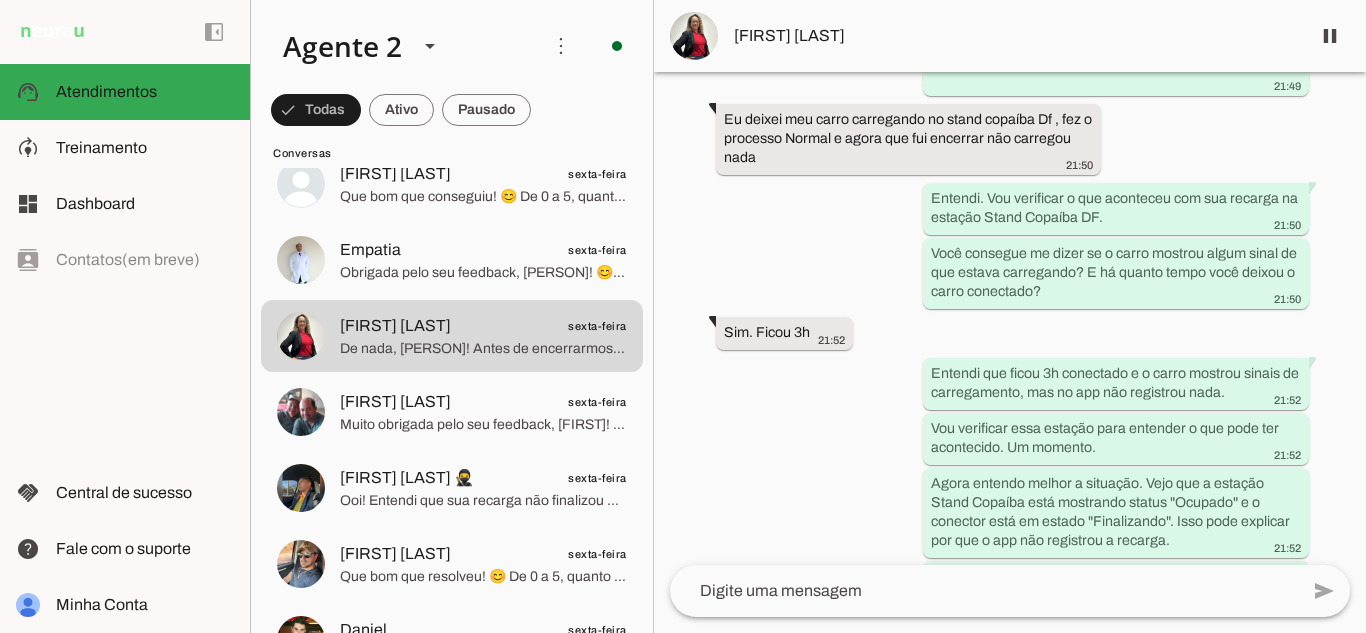 scroll, scrollTop: 500, scrollLeft: 0, axis: vertical 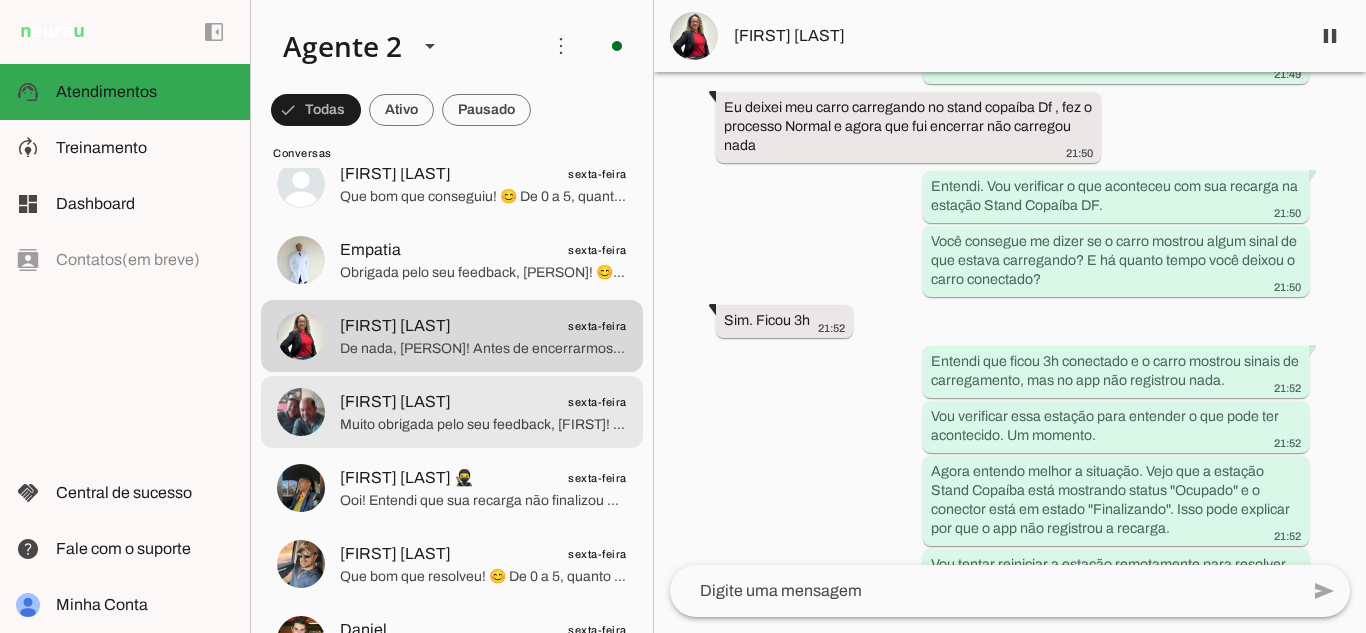 click on "[FIRST] [LAST]" 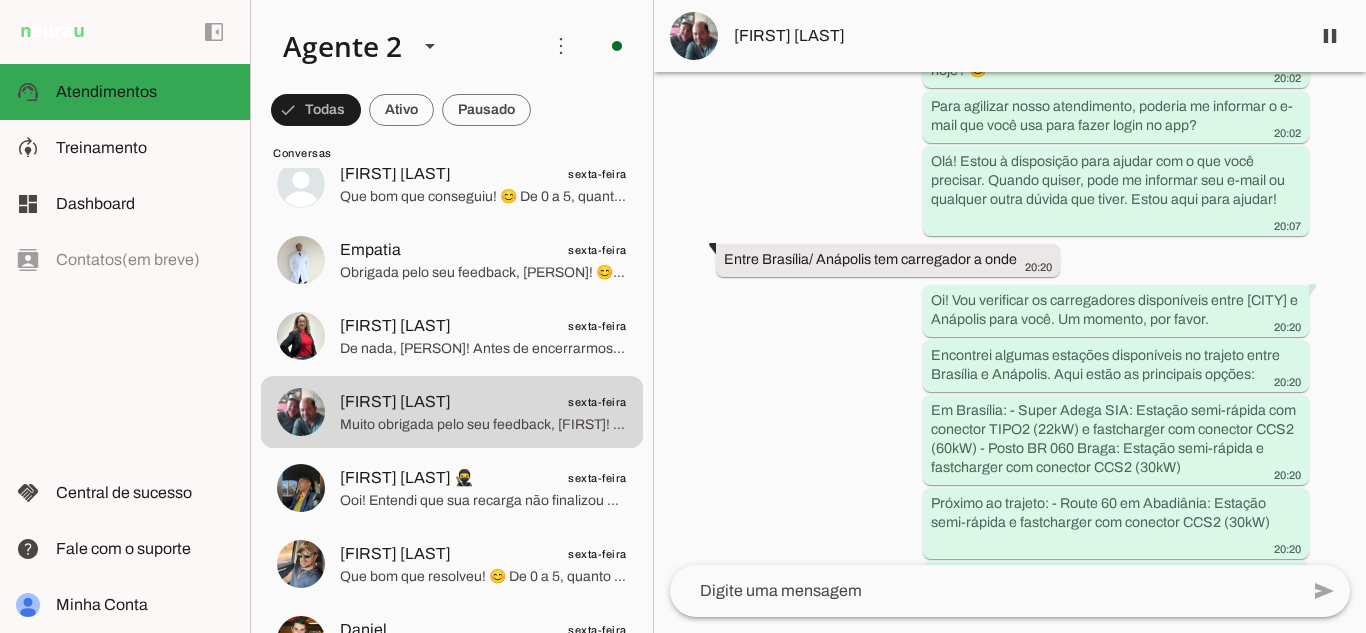 scroll, scrollTop: 300, scrollLeft: 0, axis: vertical 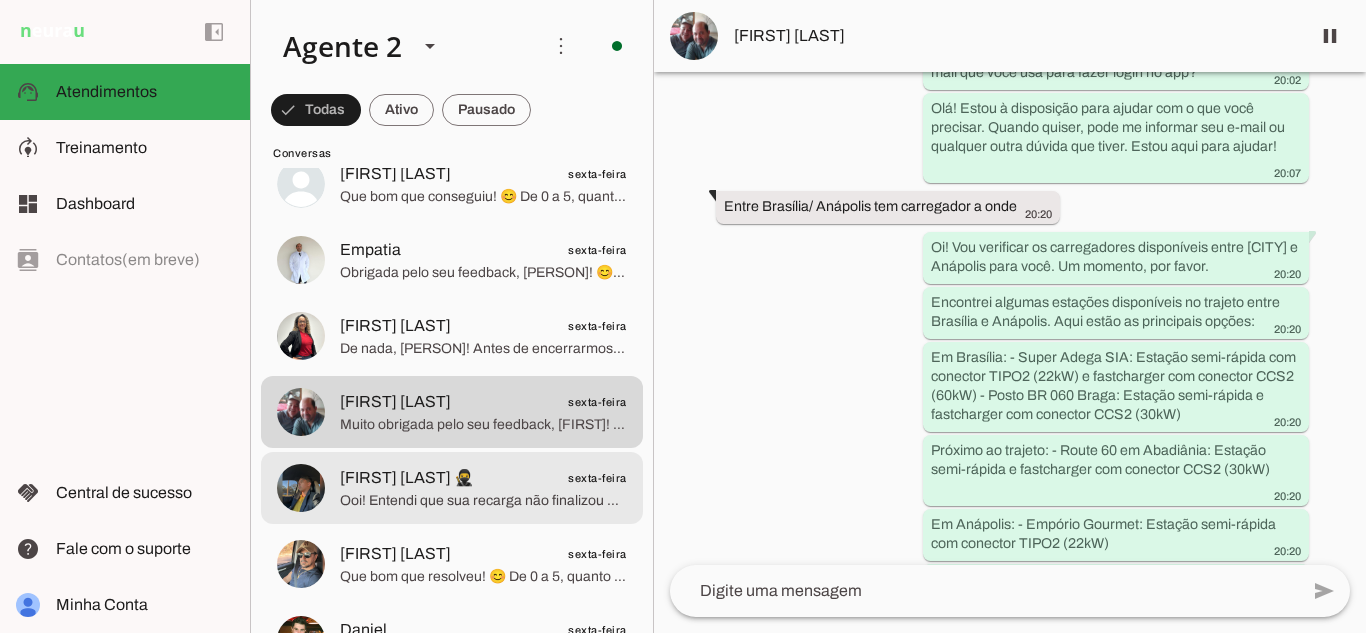 click on "[FIRST] [LAST] 🥷" 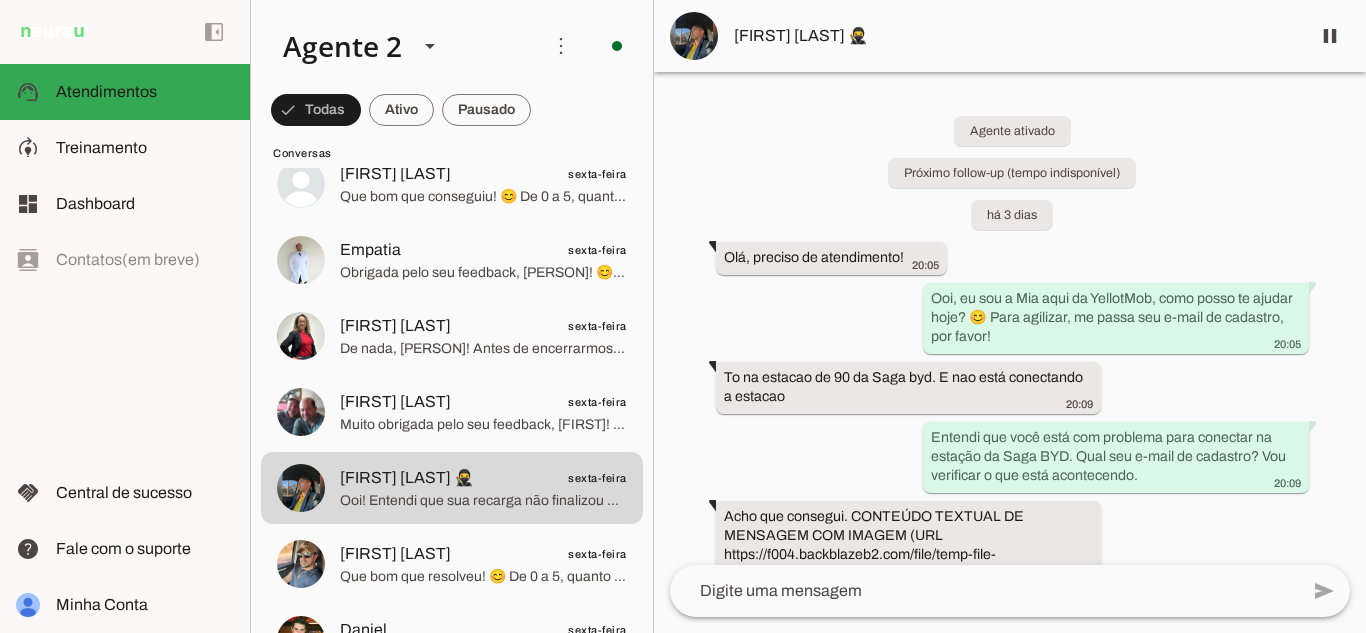 scroll, scrollTop: 119, scrollLeft: 0, axis: vertical 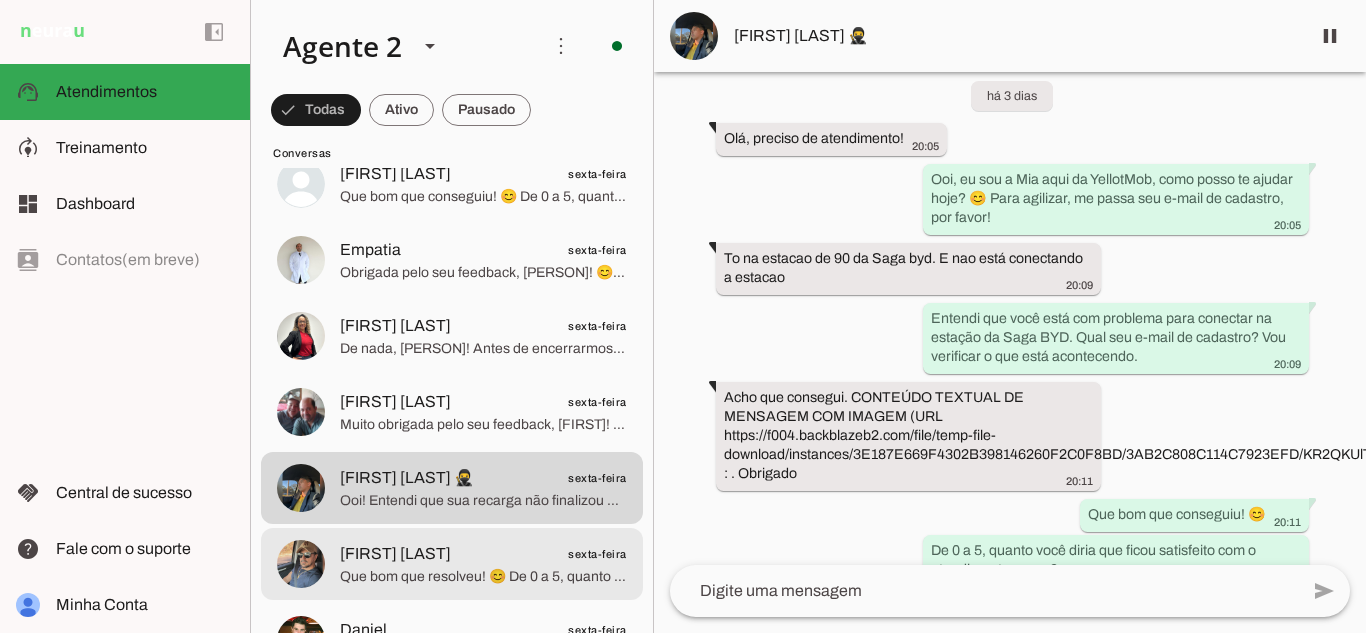 click on "[FIRST]        [LAST]" 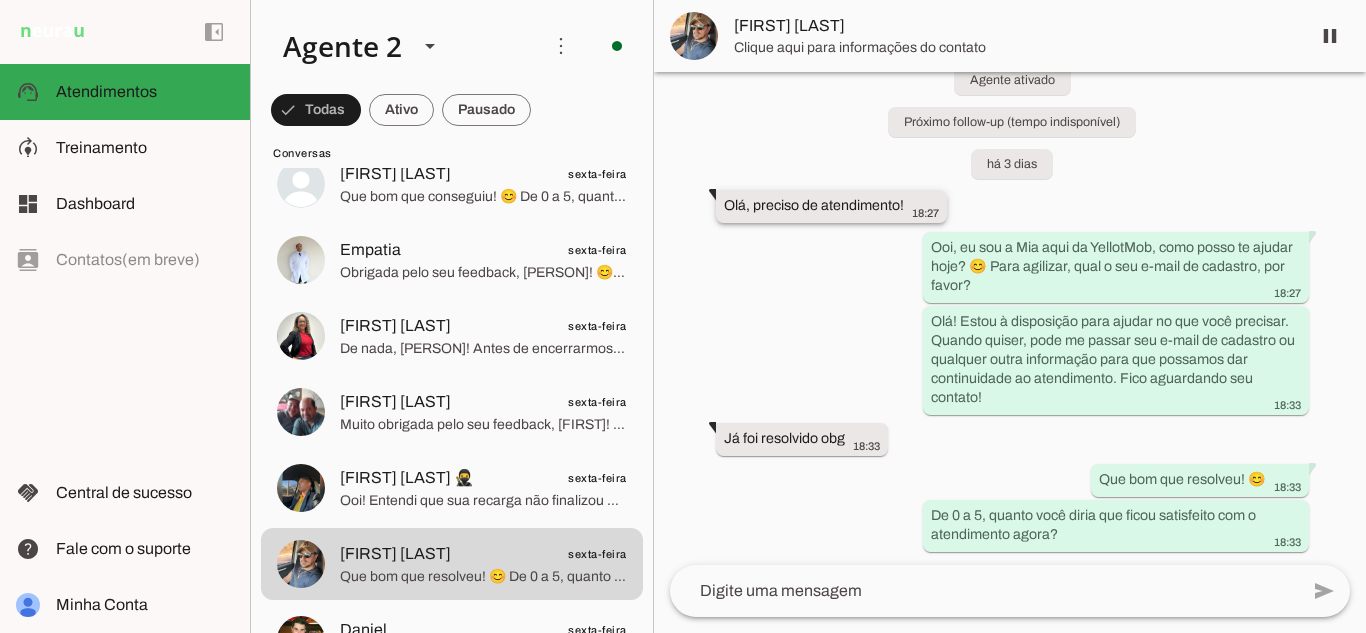 scroll, scrollTop: 53, scrollLeft: 0, axis: vertical 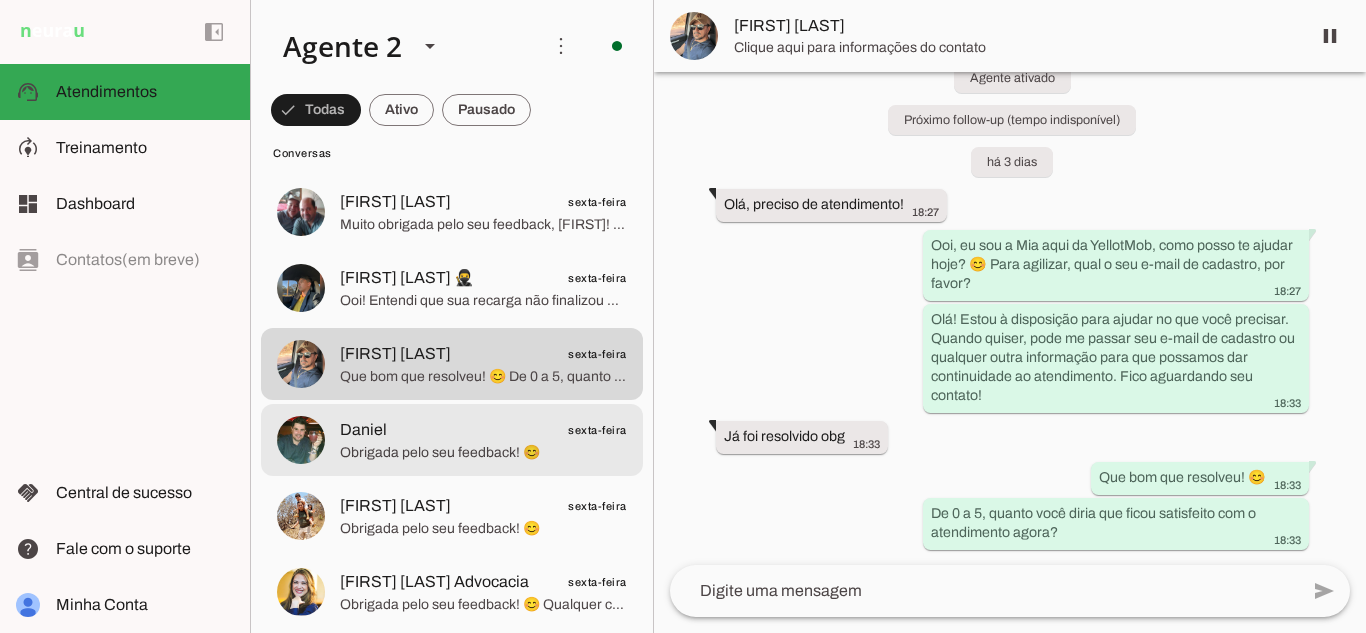 click on "[FIRST]
sexta-feira" 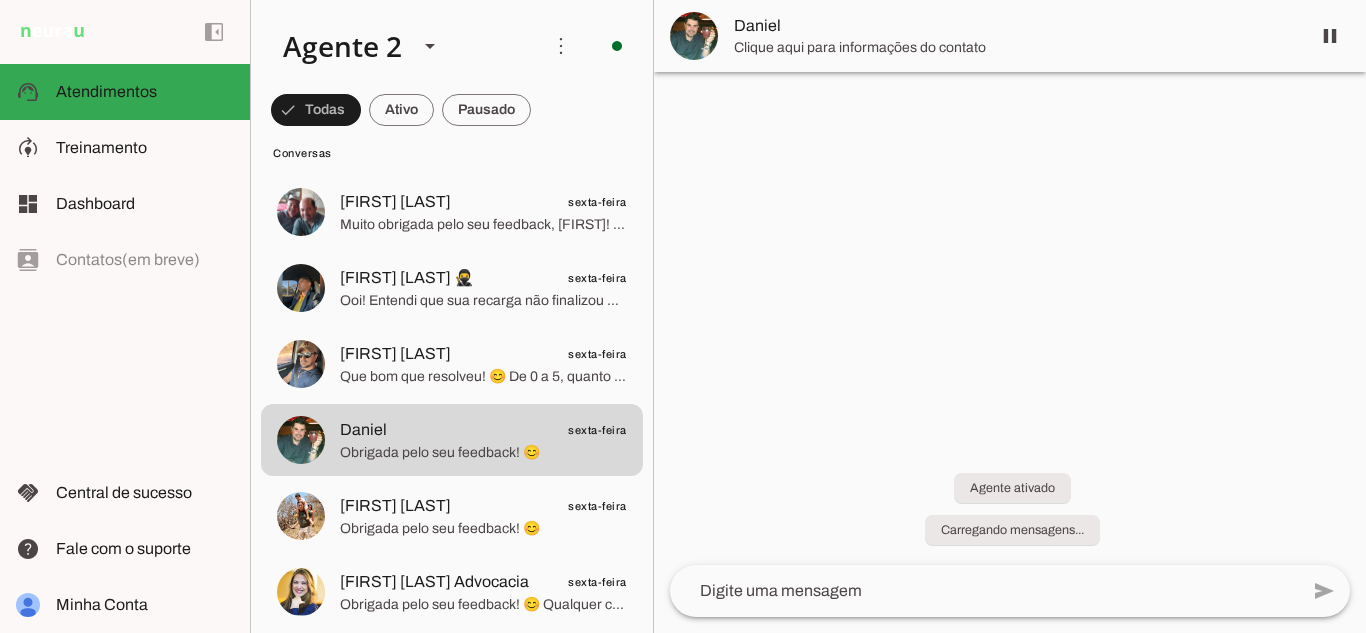 scroll, scrollTop: 0, scrollLeft: 0, axis: both 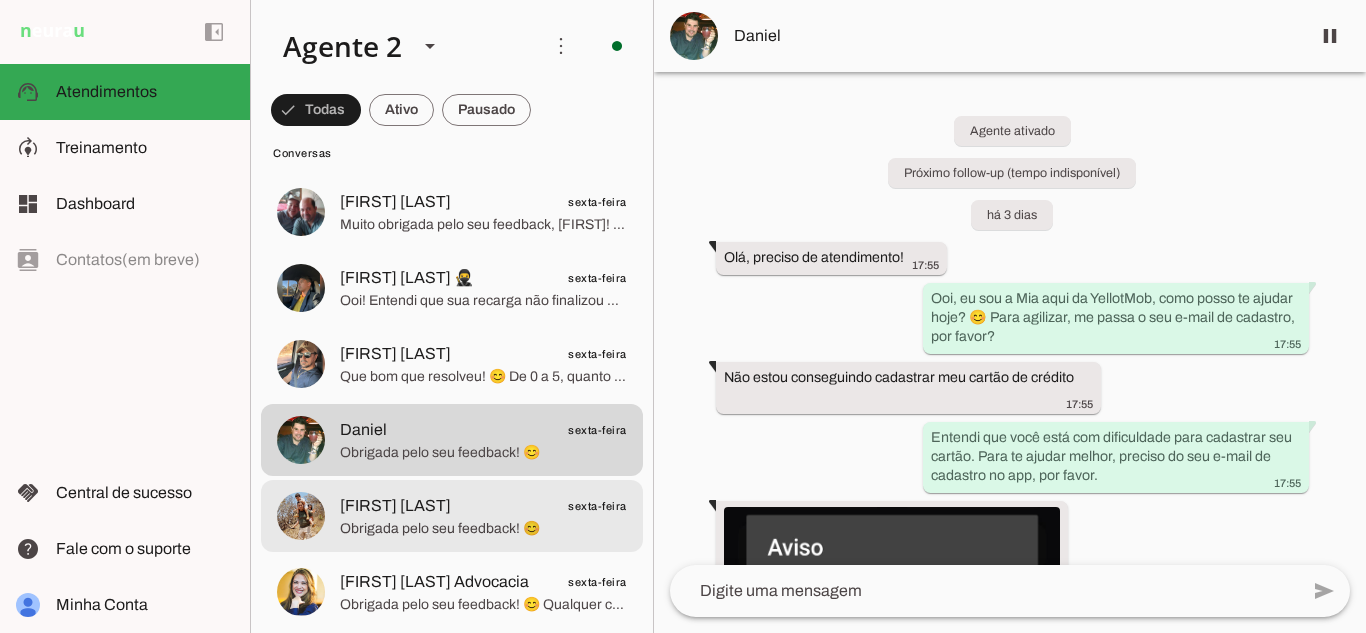 click on "[FIRST] [LAST]" 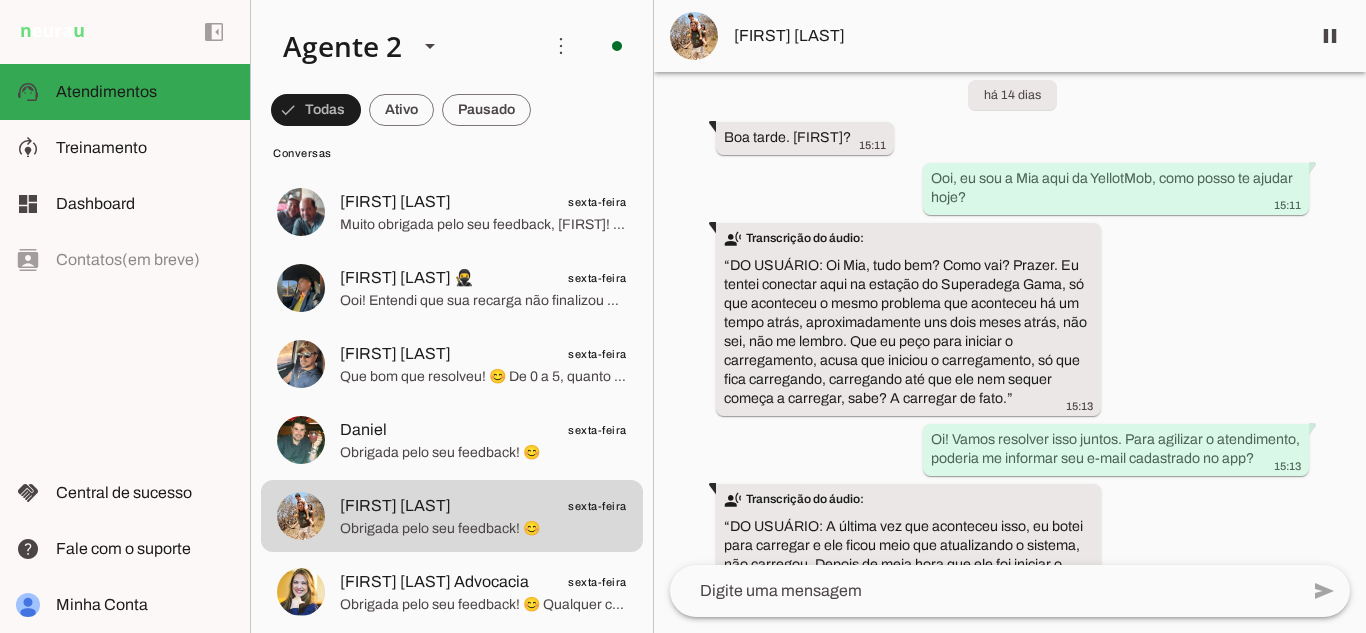 scroll, scrollTop: 280, scrollLeft: 0, axis: vertical 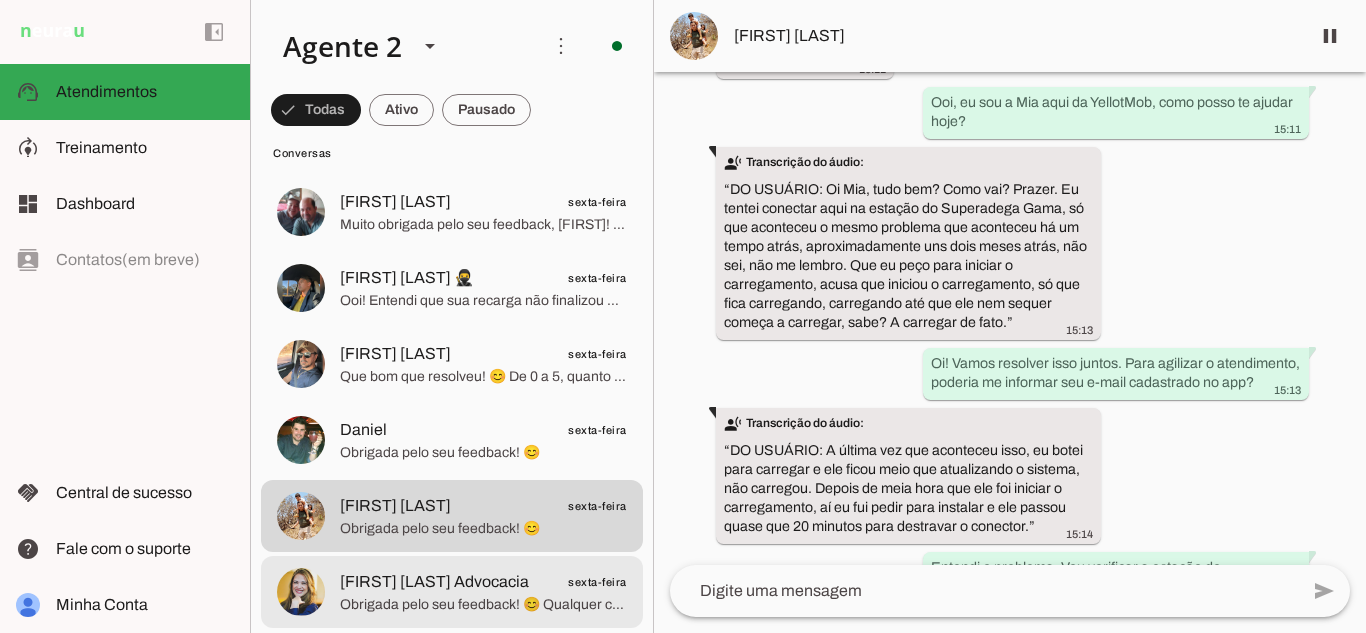 click on "[FIRST] [LAST] Advocacia" 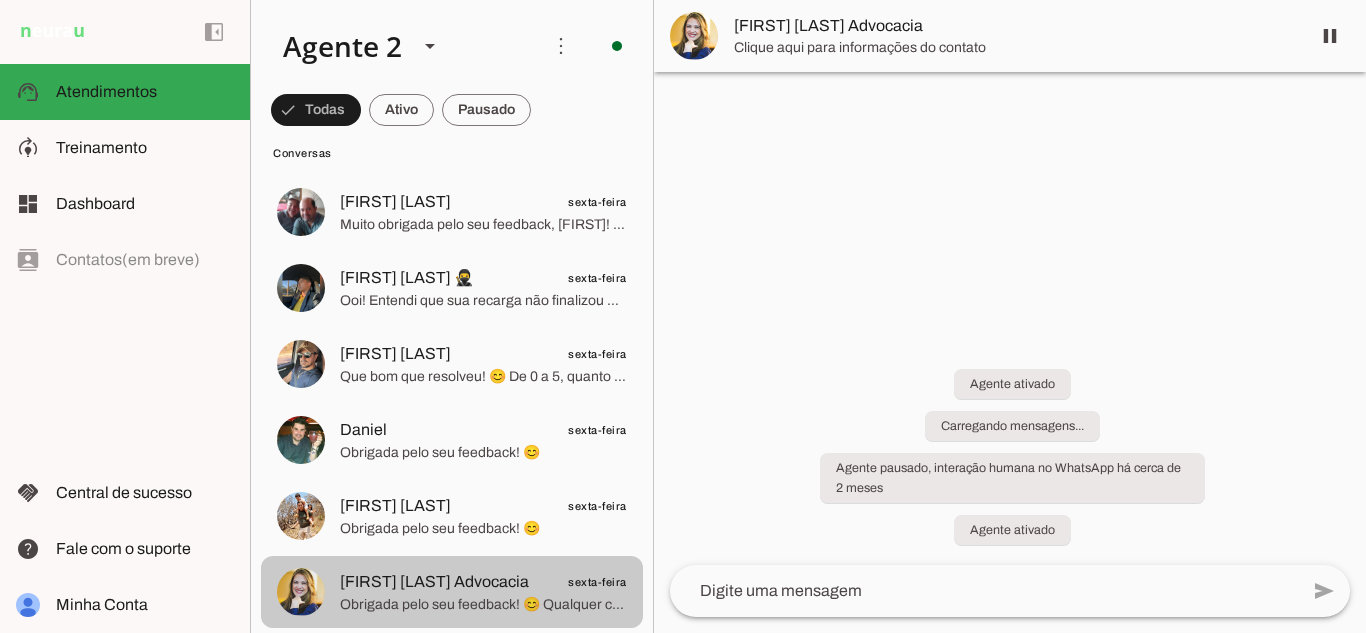 scroll, scrollTop: 0, scrollLeft: 0, axis: both 